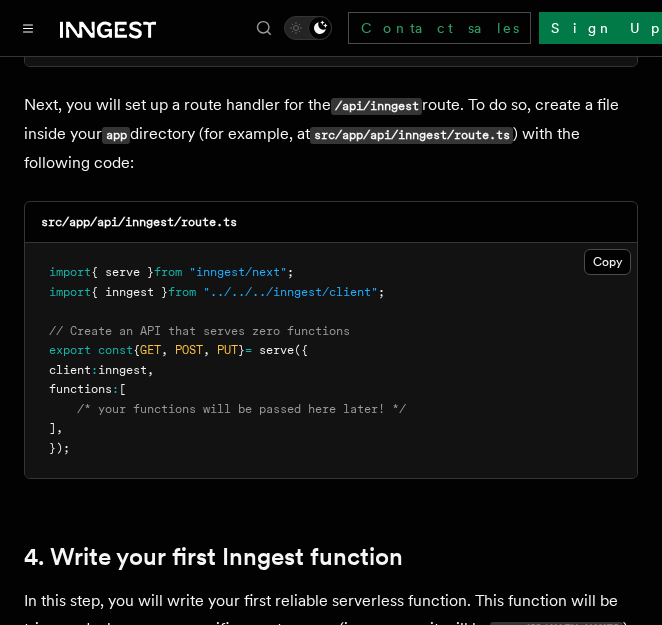 scroll, scrollTop: 2810, scrollLeft: 0, axis: vertical 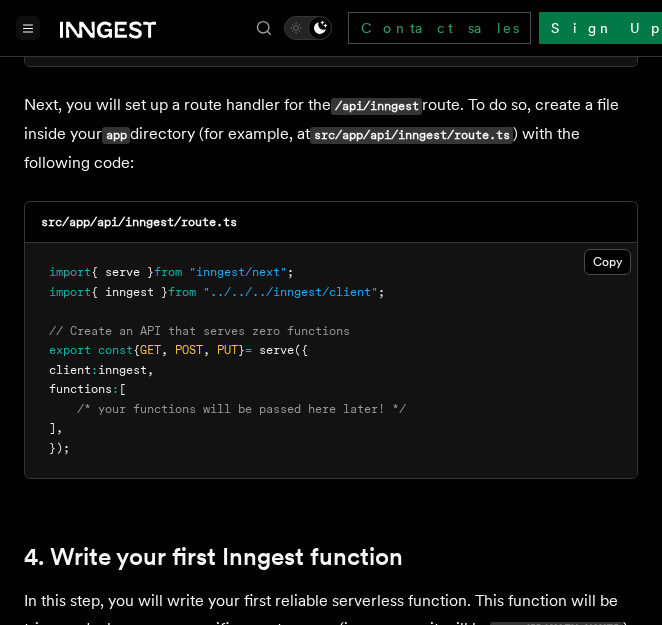 click at bounding box center (28, 28) 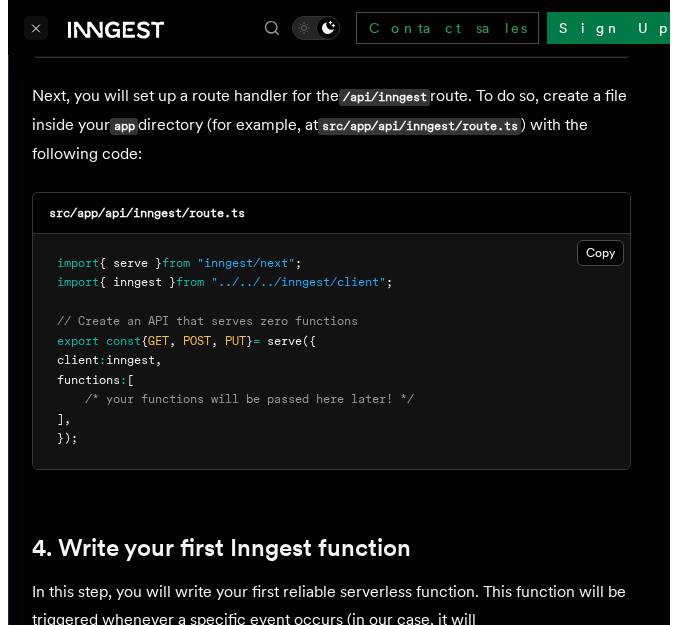 scroll, scrollTop: 2820, scrollLeft: 0, axis: vertical 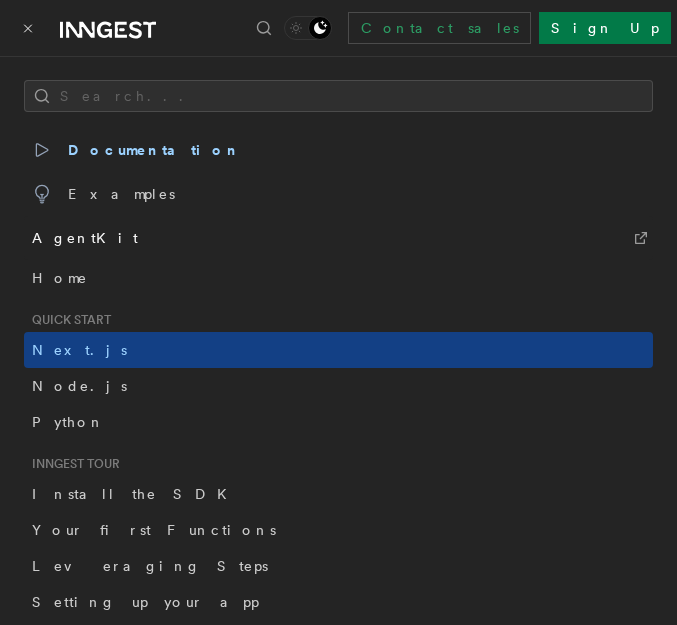 click on "AgentKit" at bounding box center [338, 238] 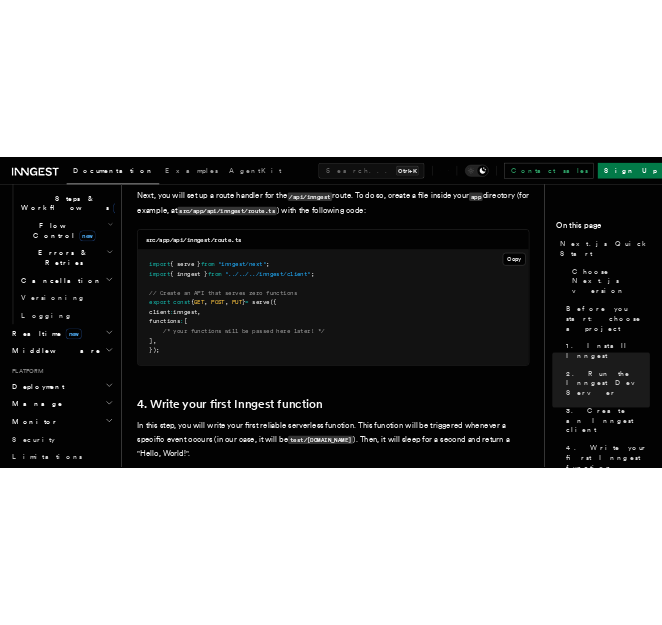 scroll, scrollTop: 0, scrollLeft: 0, axis: both 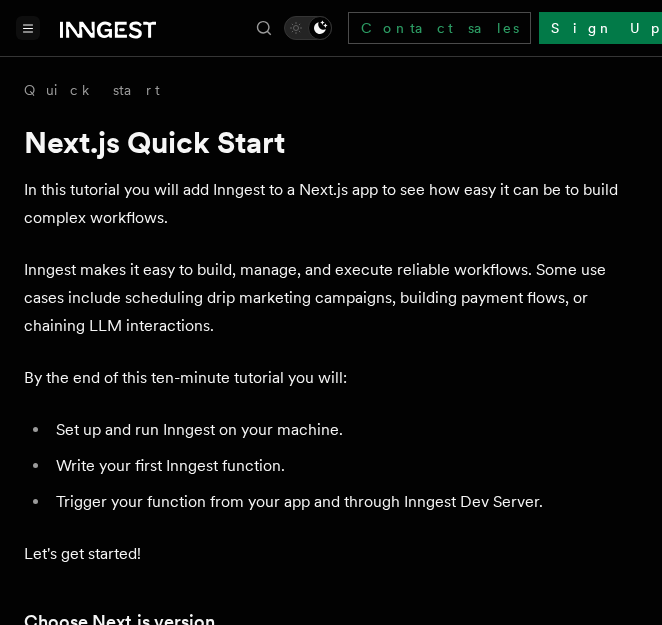 click at bounding box center [28, 28] 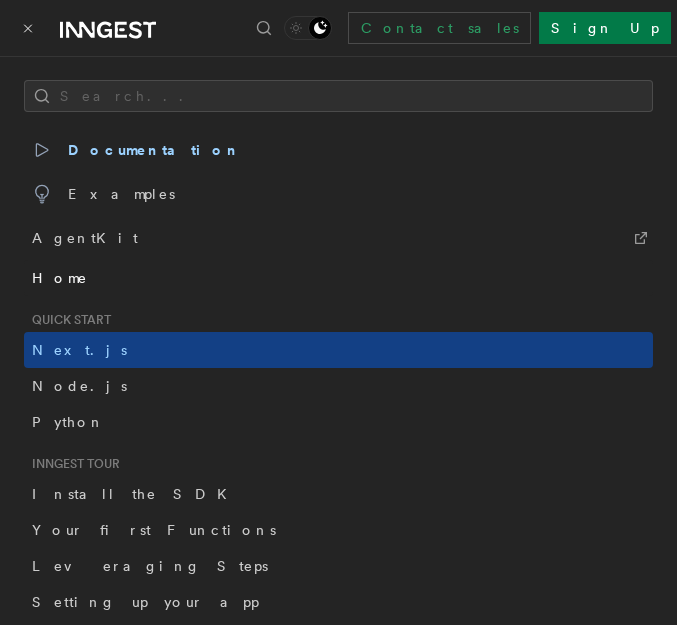click on "Home" at bounding box center [338, 278] 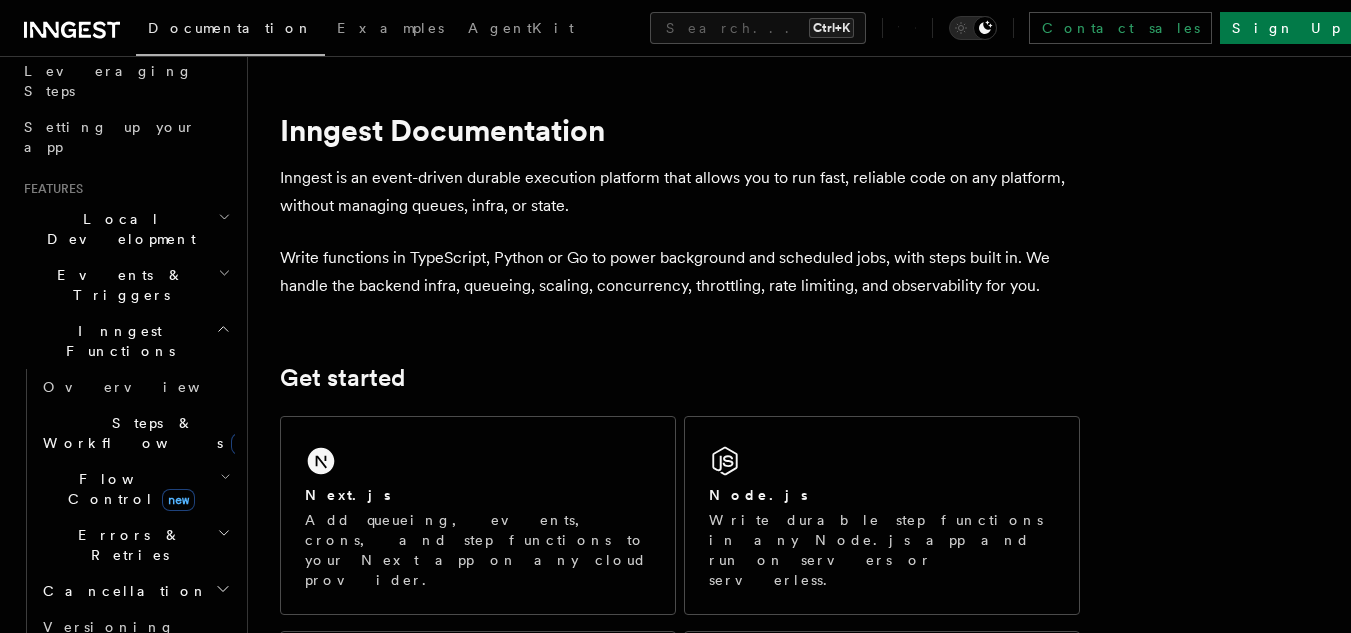 scroll, scrollTop: 342, scrollLeft: 0, axis: vertical 